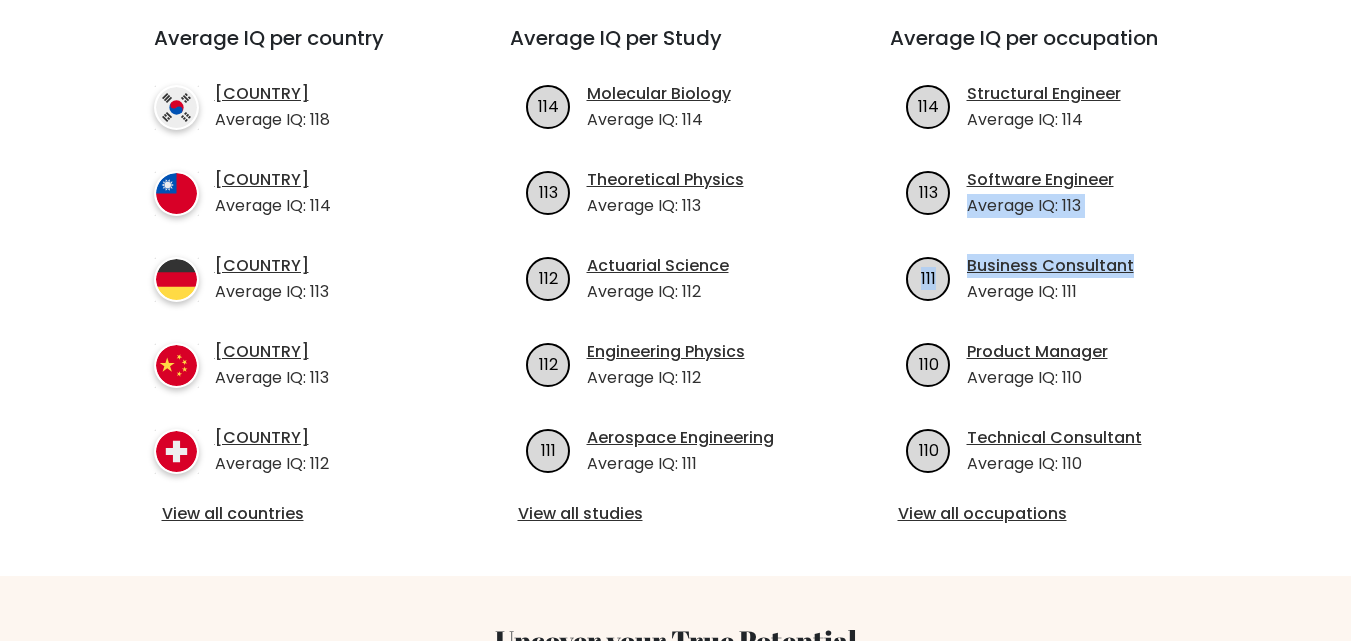 click on "The Brght Adaptive IQ Test
The Brght Test dynamically adjusts the difficulty of the questions to the level of each test taker. Discover your own IQ or assess the intelligence of others.
Test Yourself
Test Others
968
Tests taken today
16K+
Tests taken in [COUNTRY]
3.2M+
Total tests taken
92.8%" at bounding box center (675, 1275) 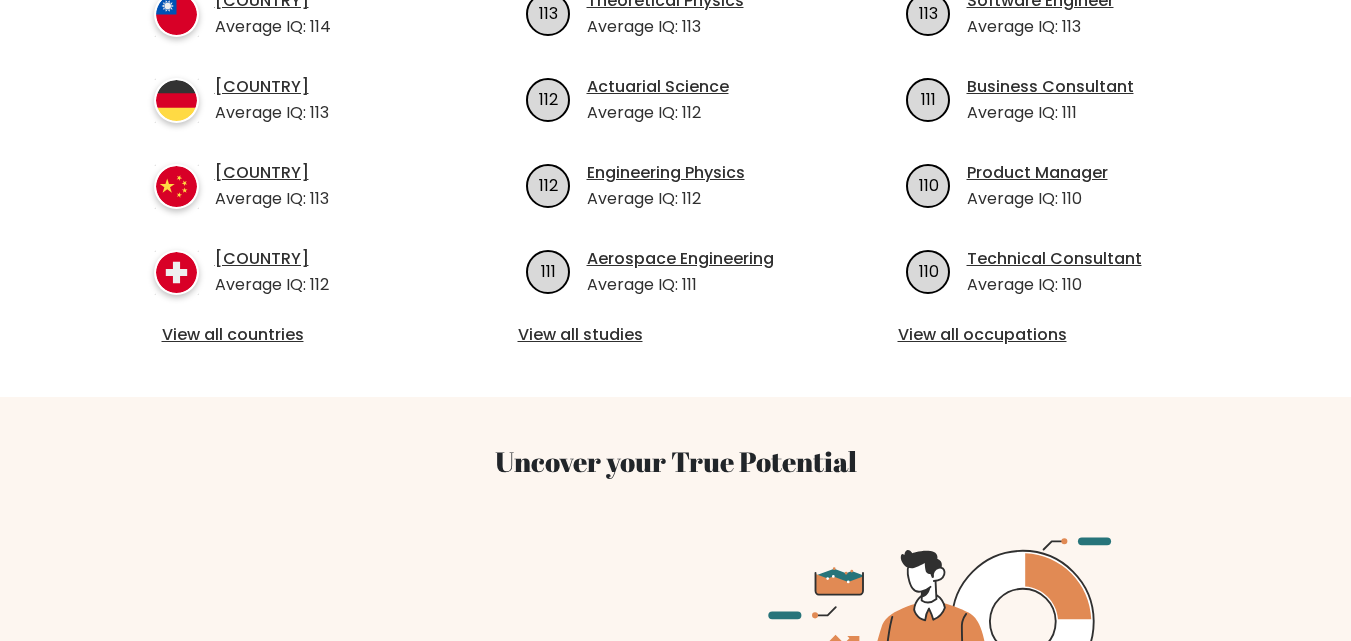 click on "Average IQ per country
[COUNTRY]
Average IQ: 118
[COUNTRY]
Average IQ: 114
[COUNTRY]
Average IQ: 113
[COUNTRY] Average IQ: 113 114" at bounding box center [675, 1387] 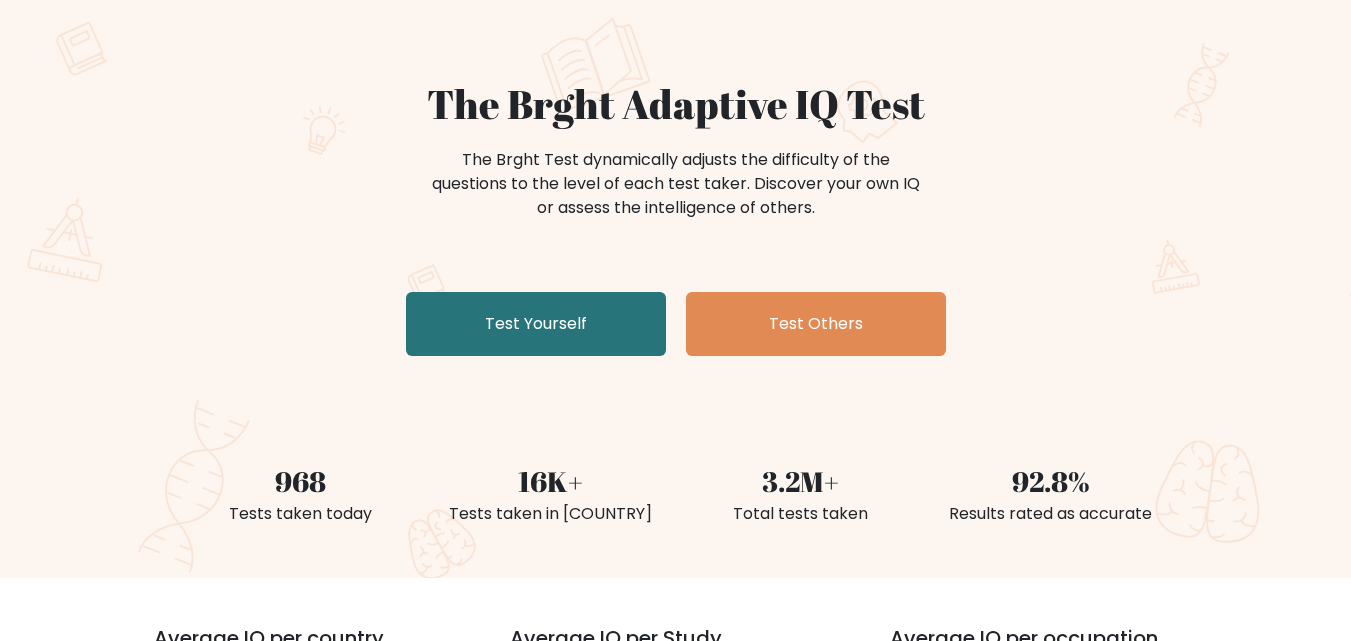 scroll, scrollTop: 93, scrollLeft: 0, axis: vertical 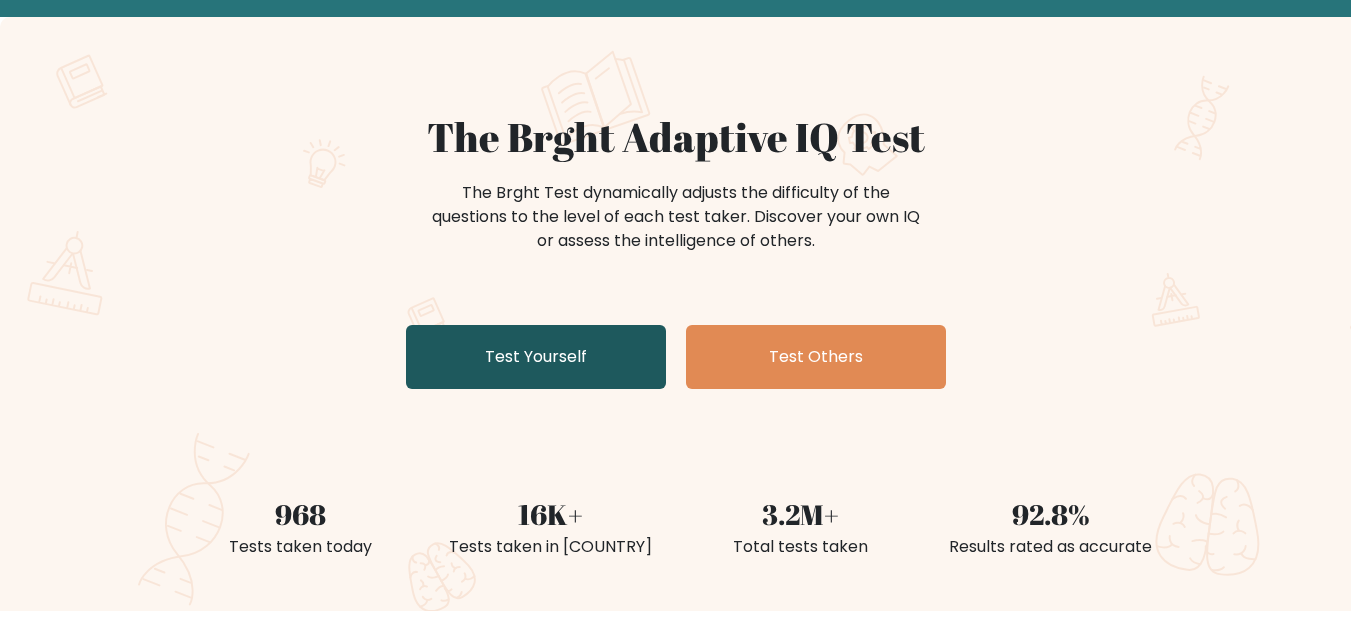 click on "Test Yourself" at bounding box center [536, 357] 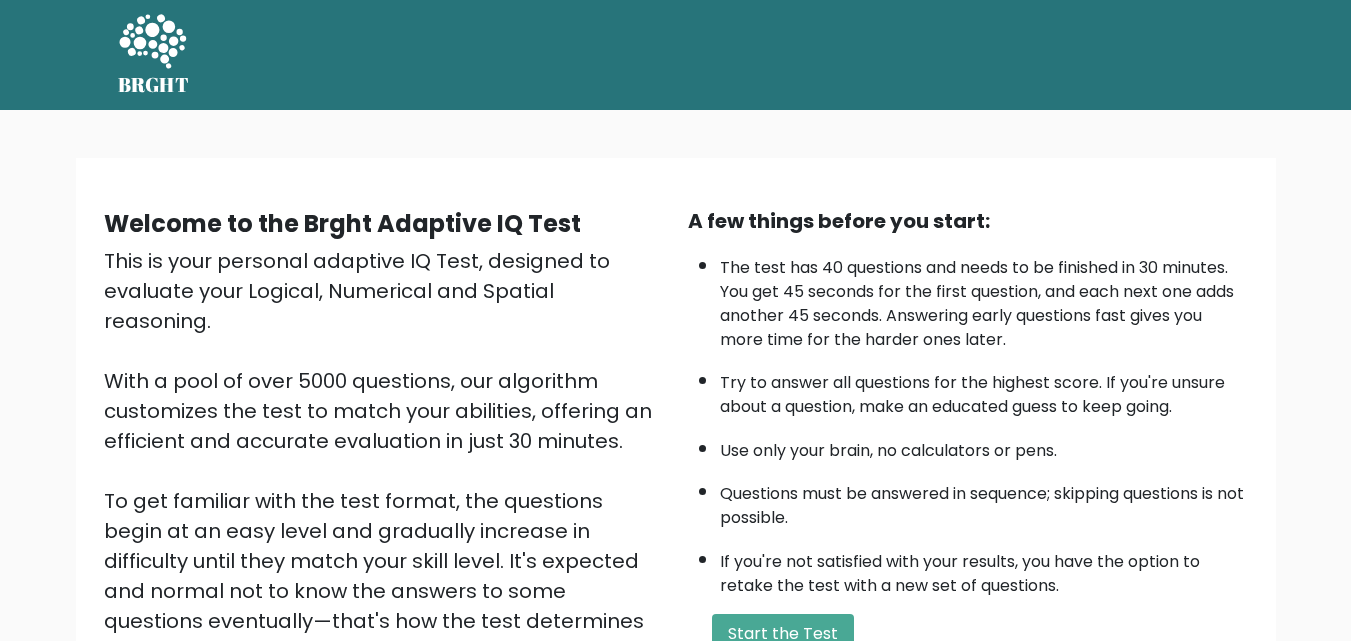 scroll, scrollTop: 0, scrollLeft: 0, axis: both 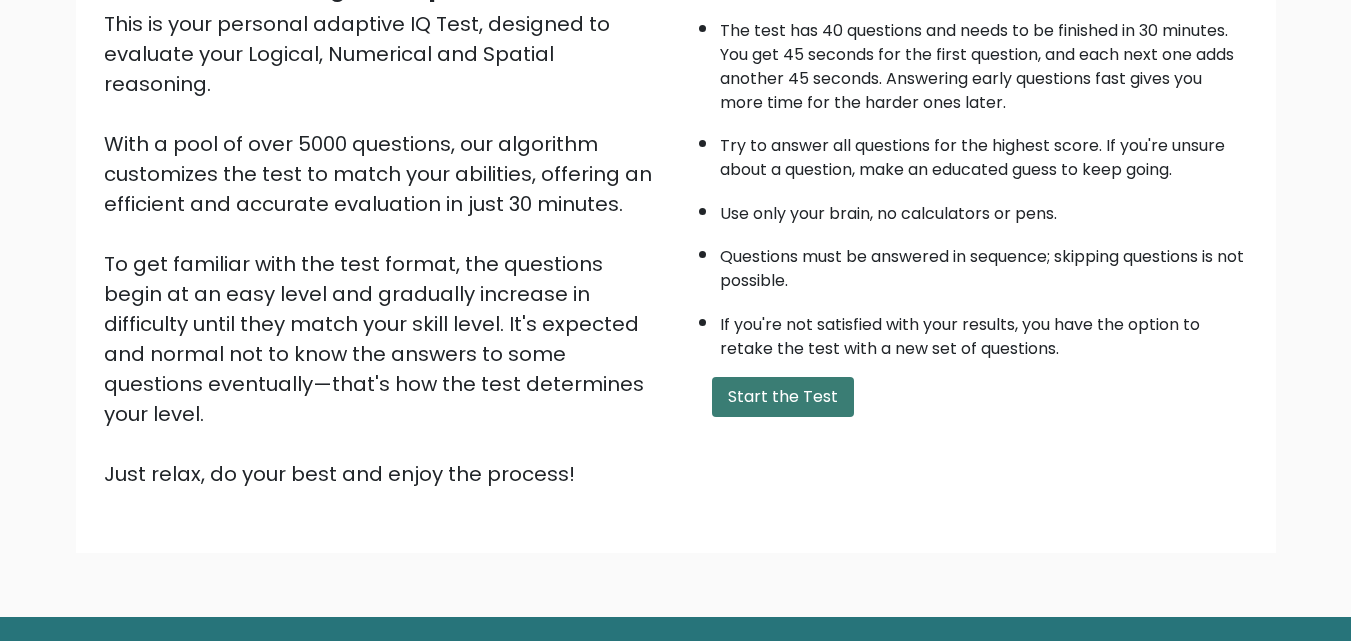 click on "Start the Test" at bounding box center (783, 397) 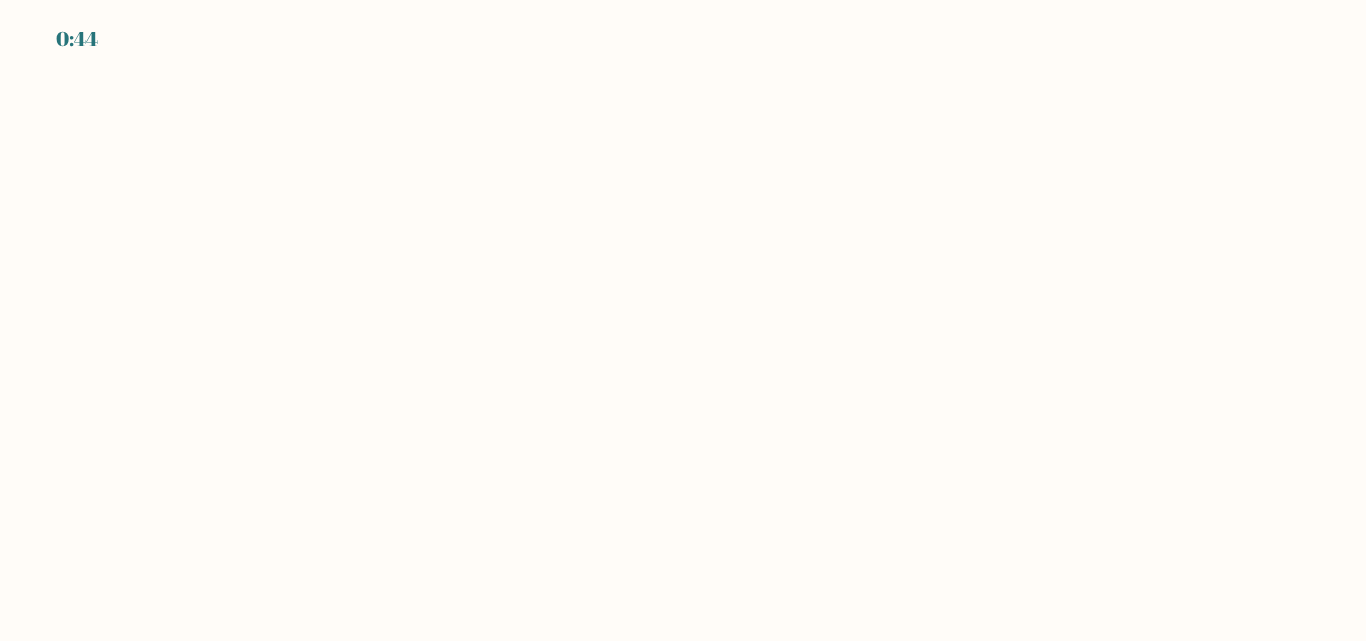 scroll, scrollTop: 0, scrollLeft: 0, axis: both 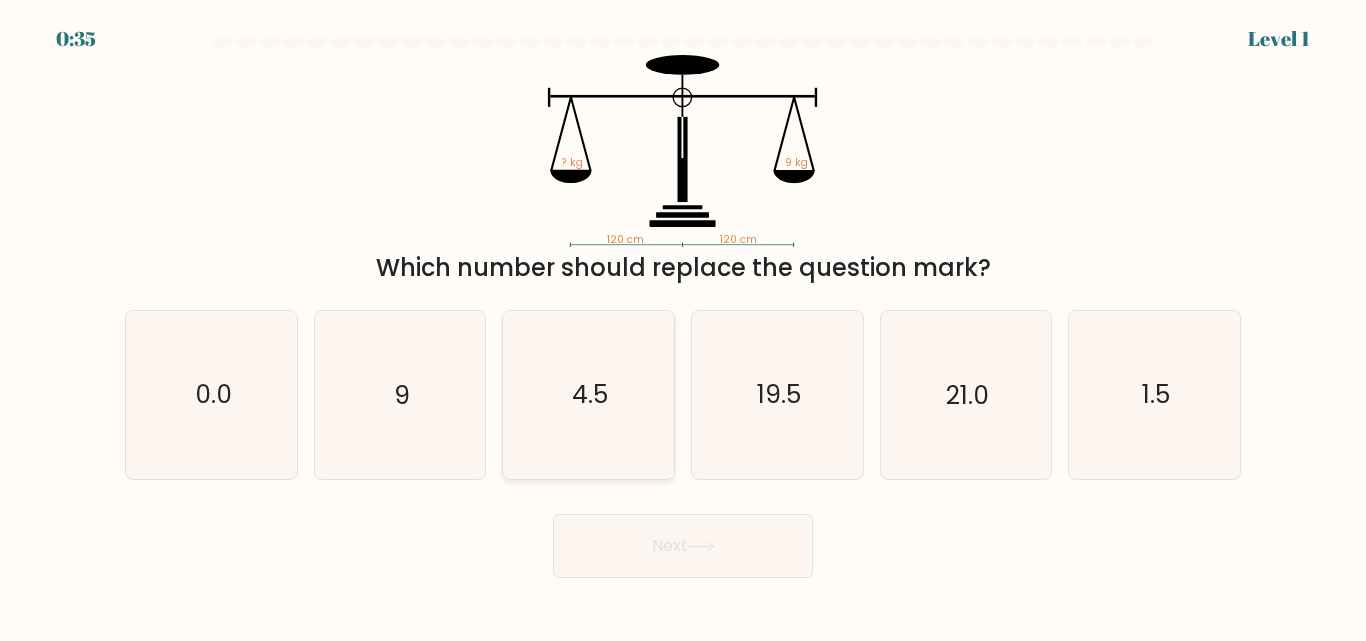 click on "4.5" 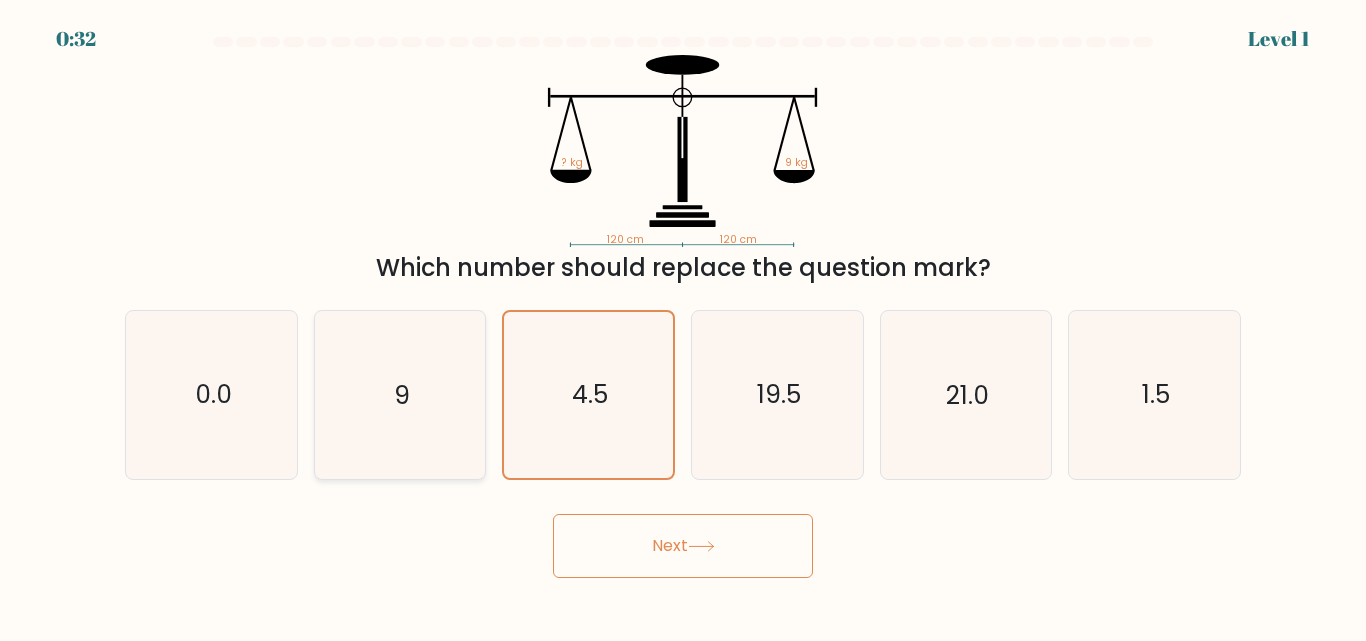 click on "9" 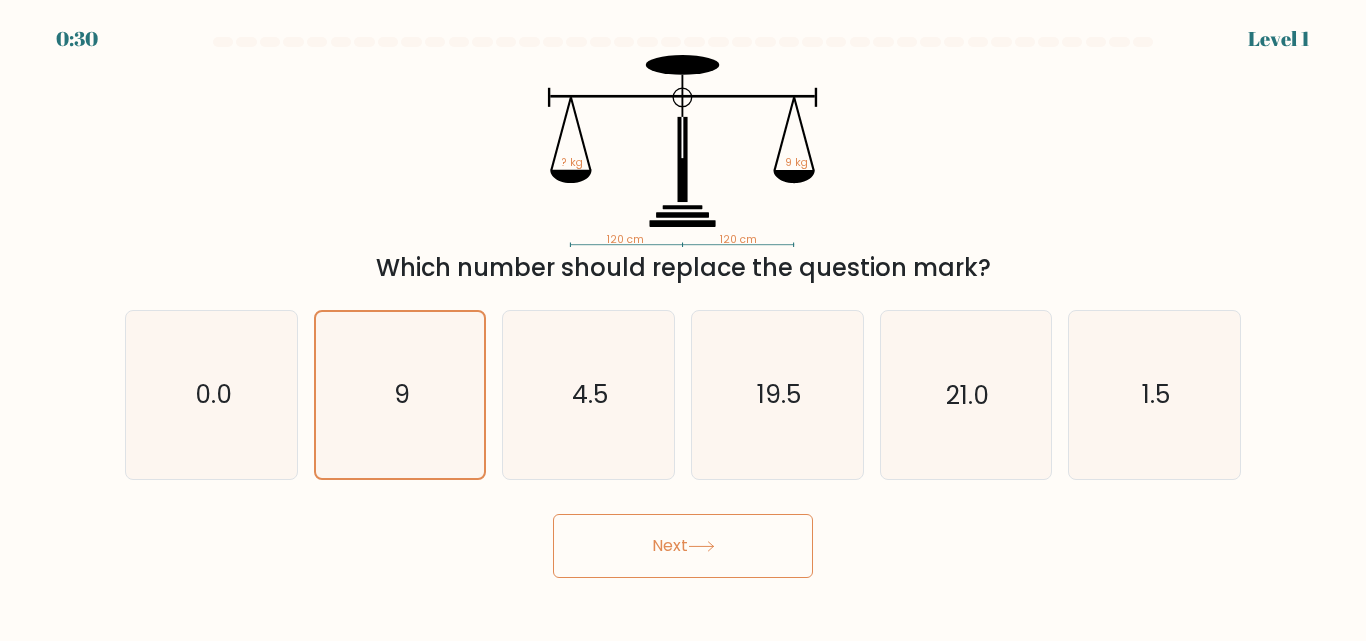 click on "Next" at bounding box center [683, 546] 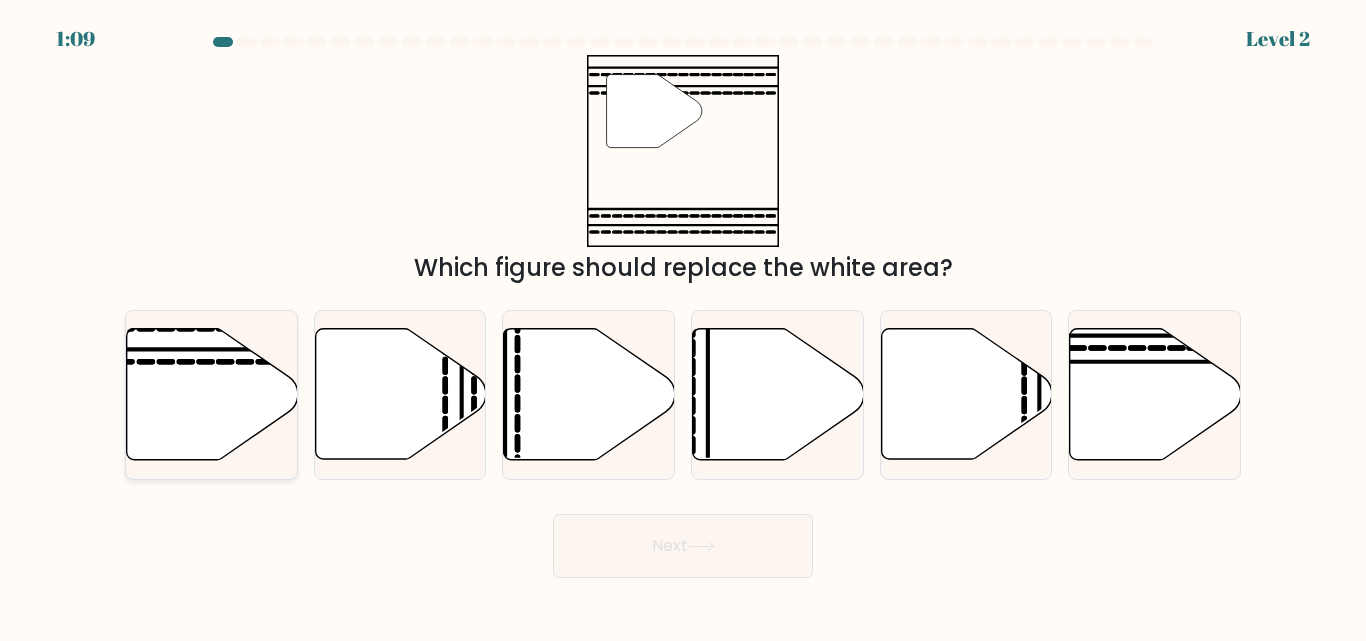 click 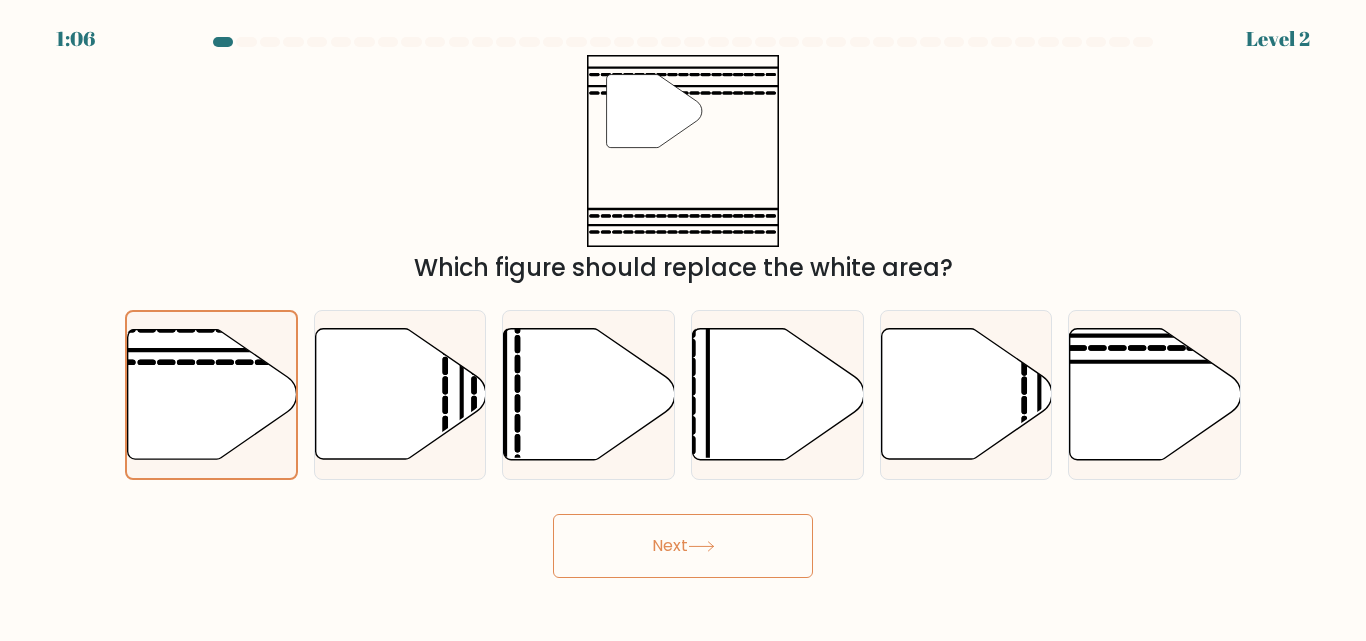 click on "Next" at bounding box center [683, 546] 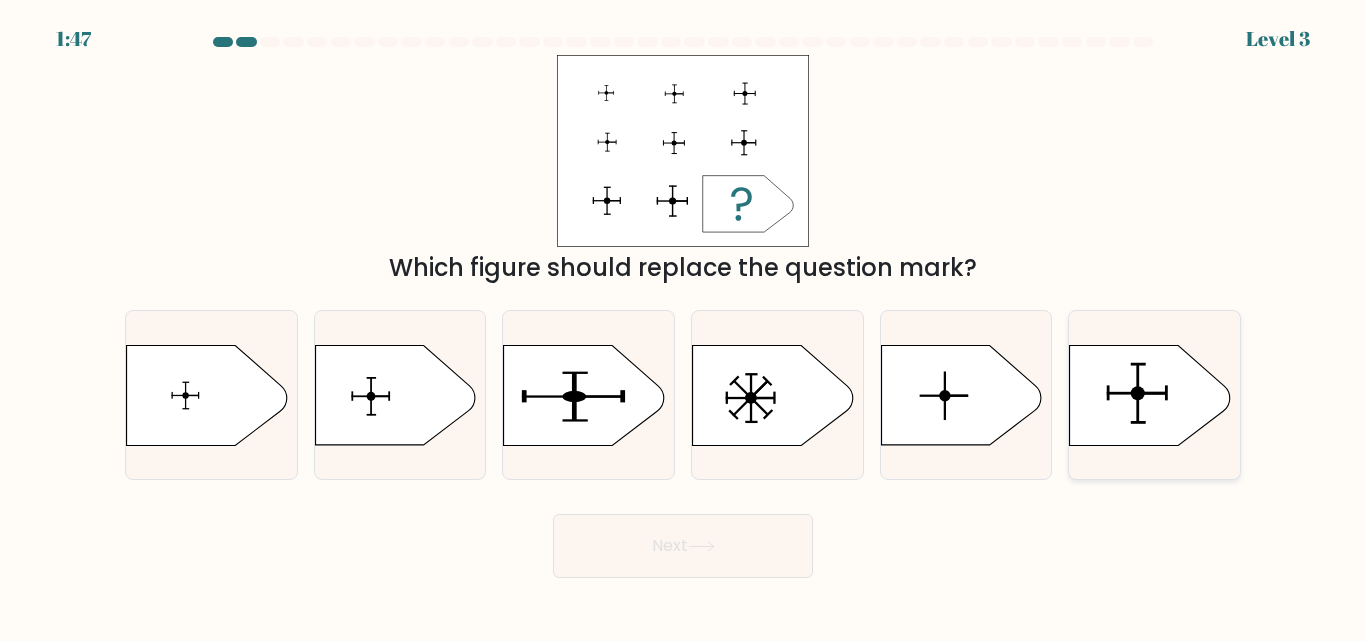 click 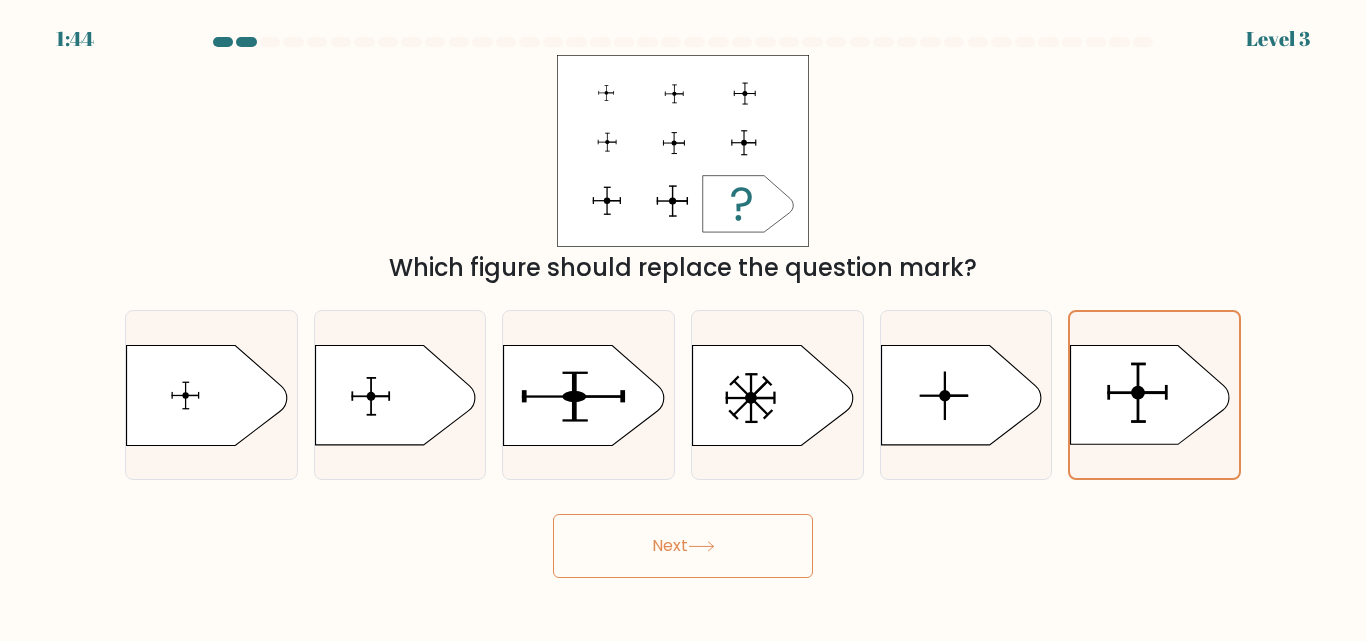 click on "Next" at bounding box center (683, 546) 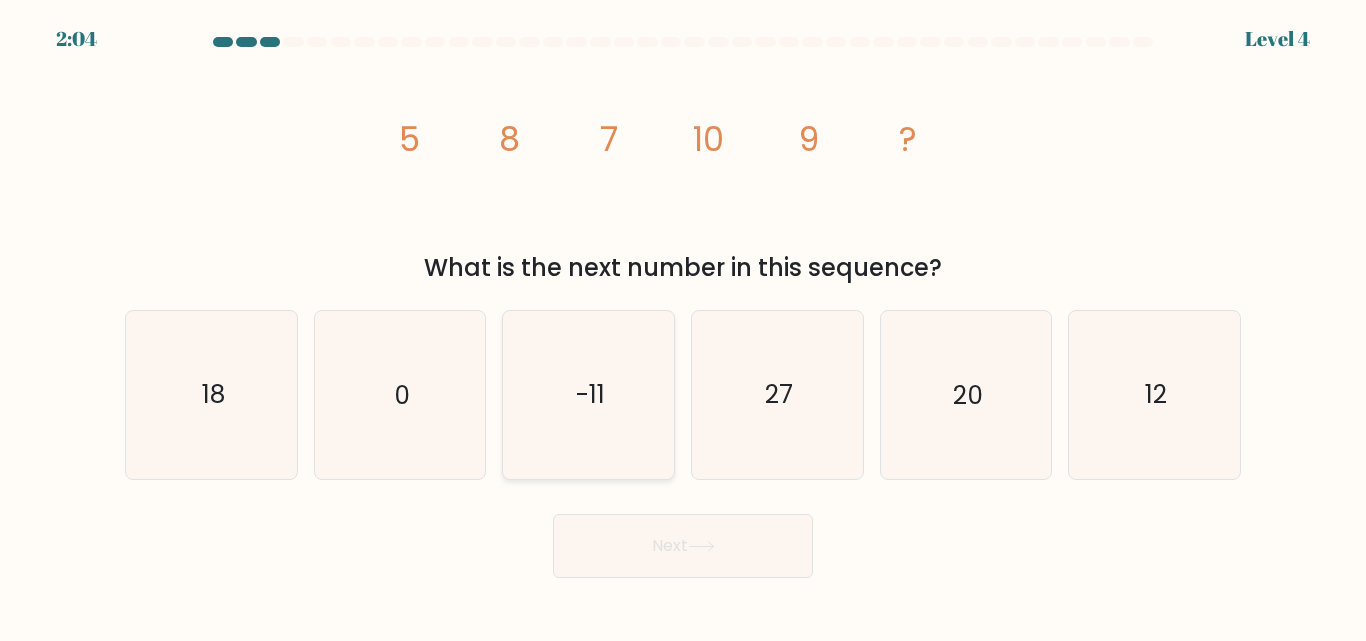 click on "-11" 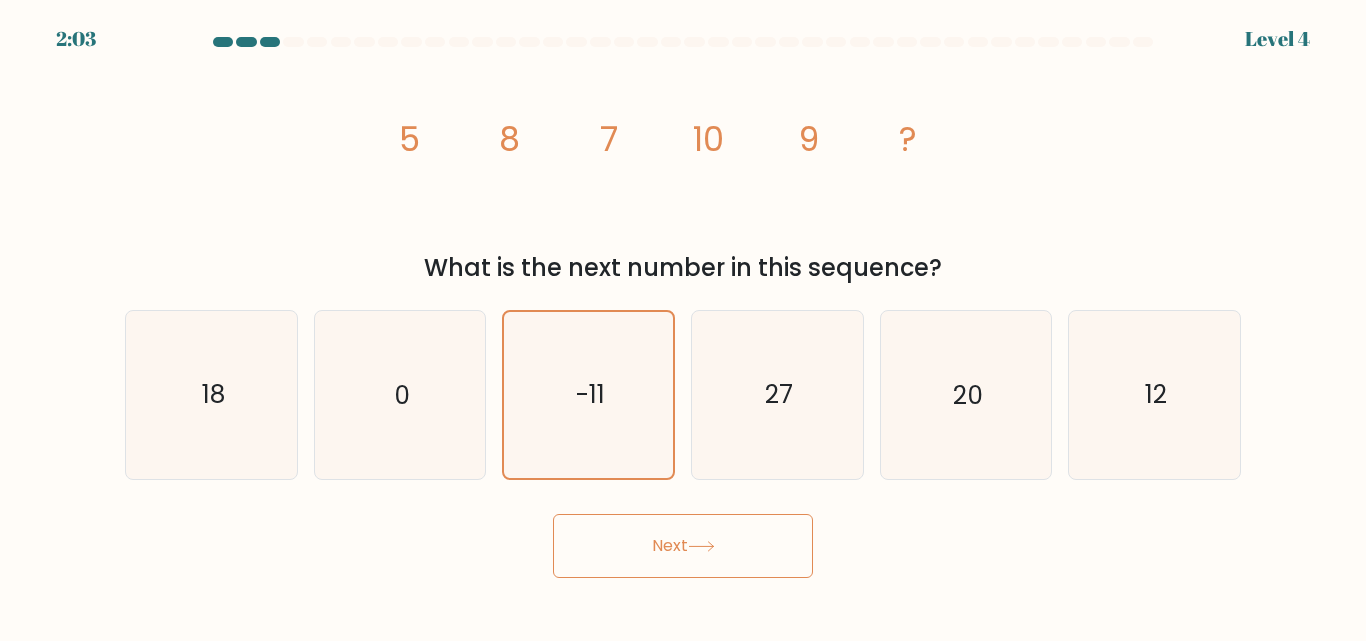 click on "Next" at bounding box center [683, 546] 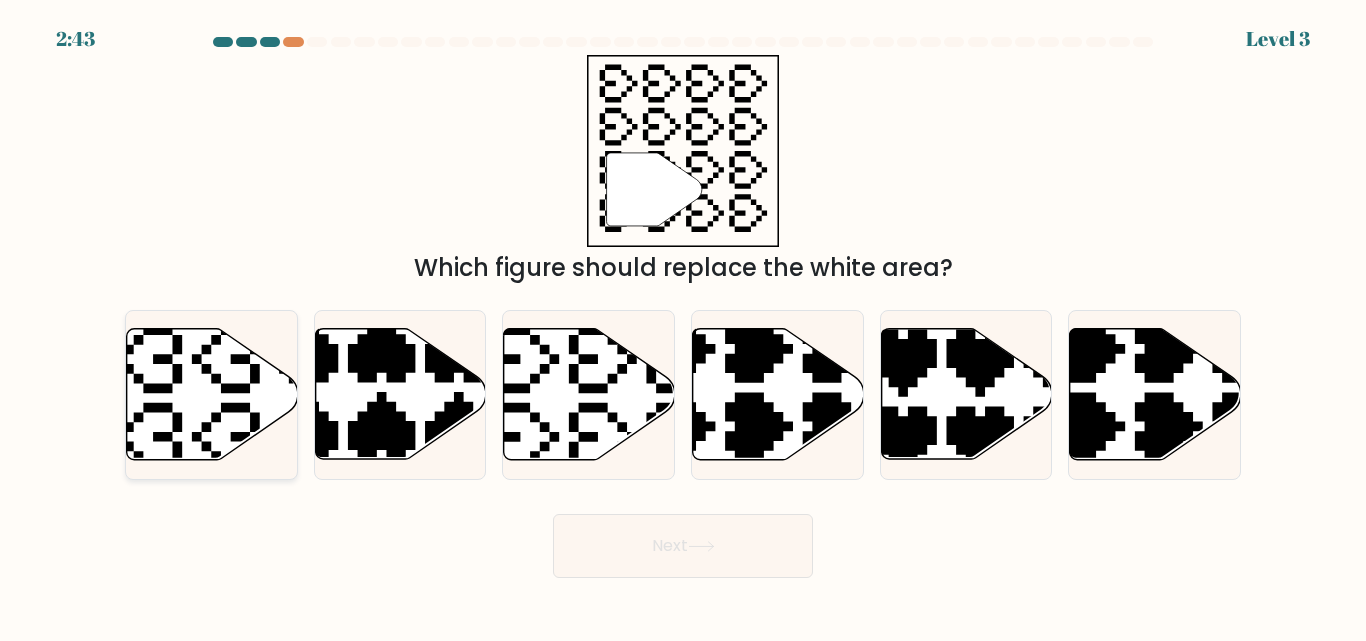 click 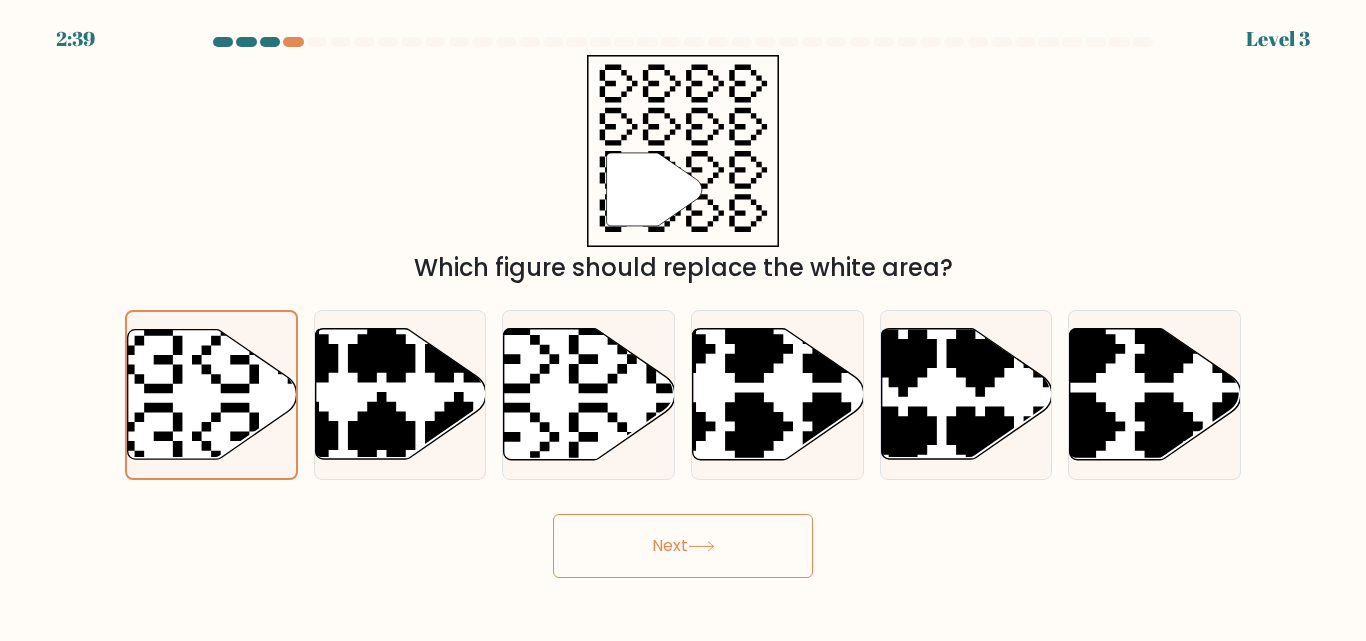 click on "Next" at bounding box center [683, 546] 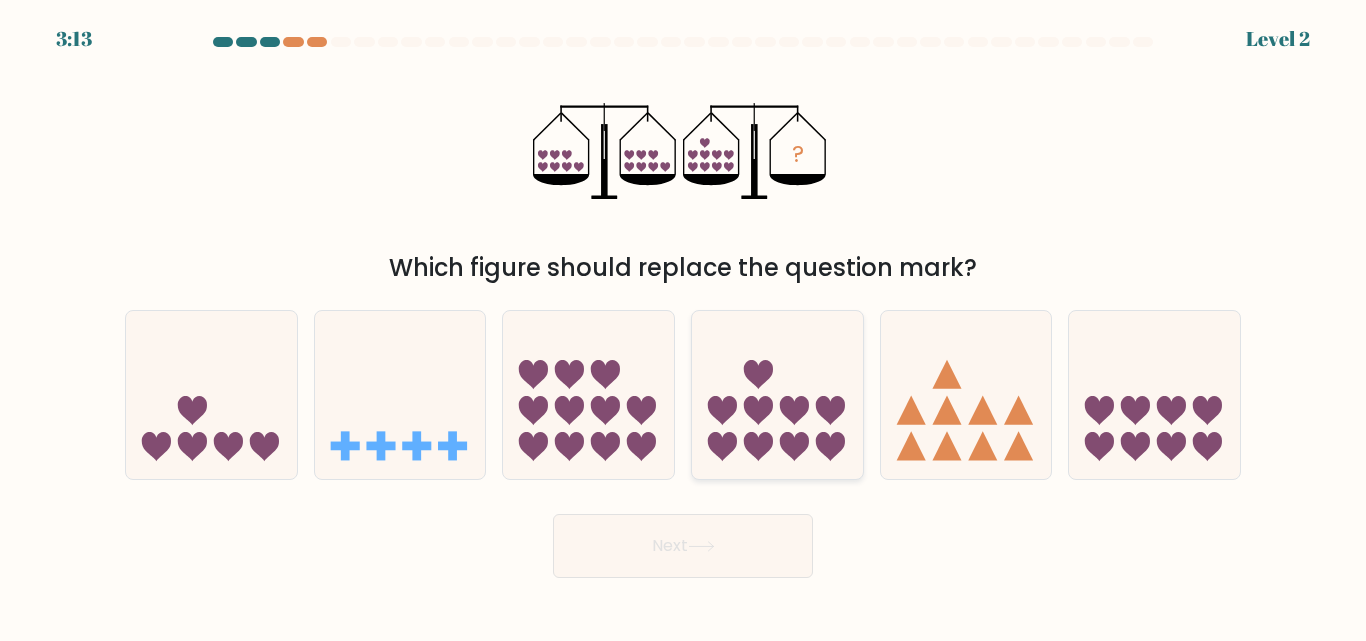 click 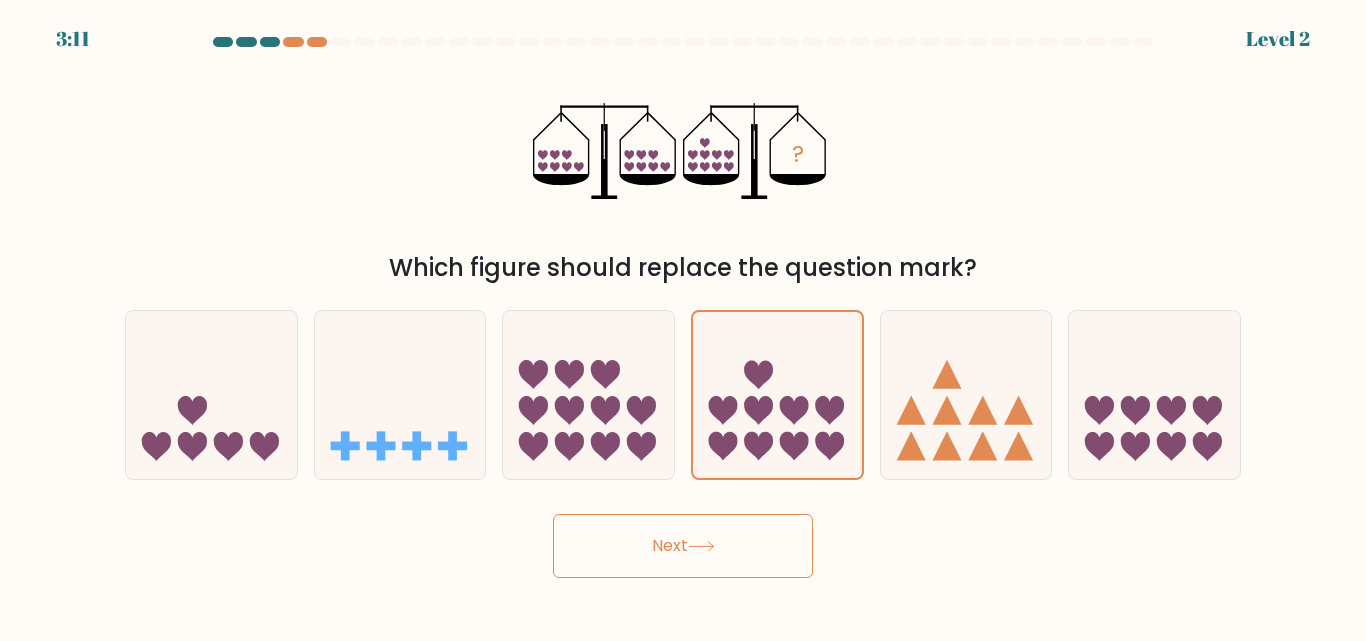 click on "Next" at bounding box center [683, 546] 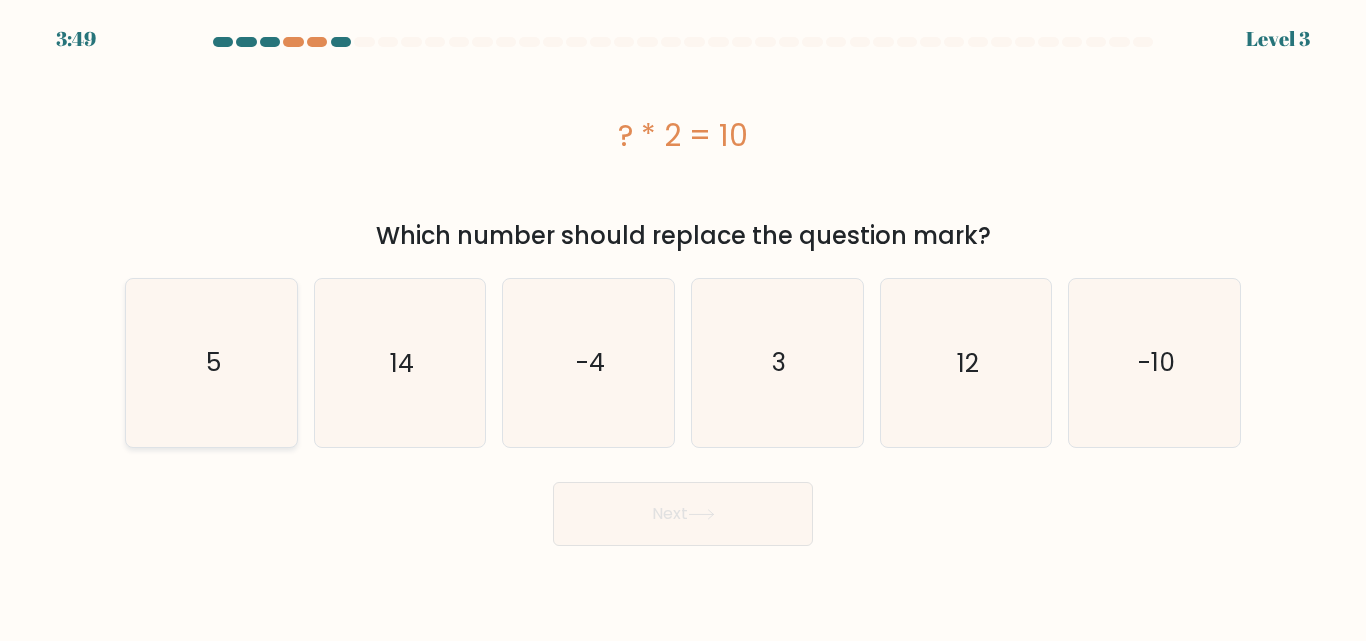 click on "5" 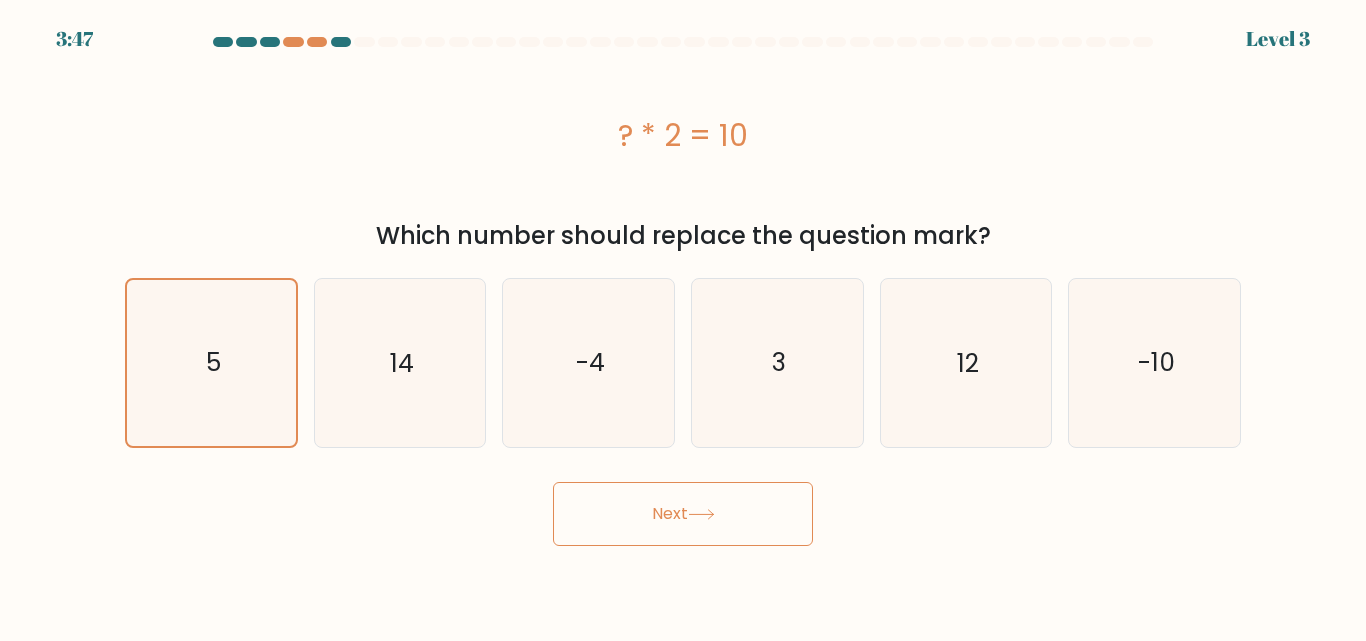 click on "Next" at bounding box center [683, 514] 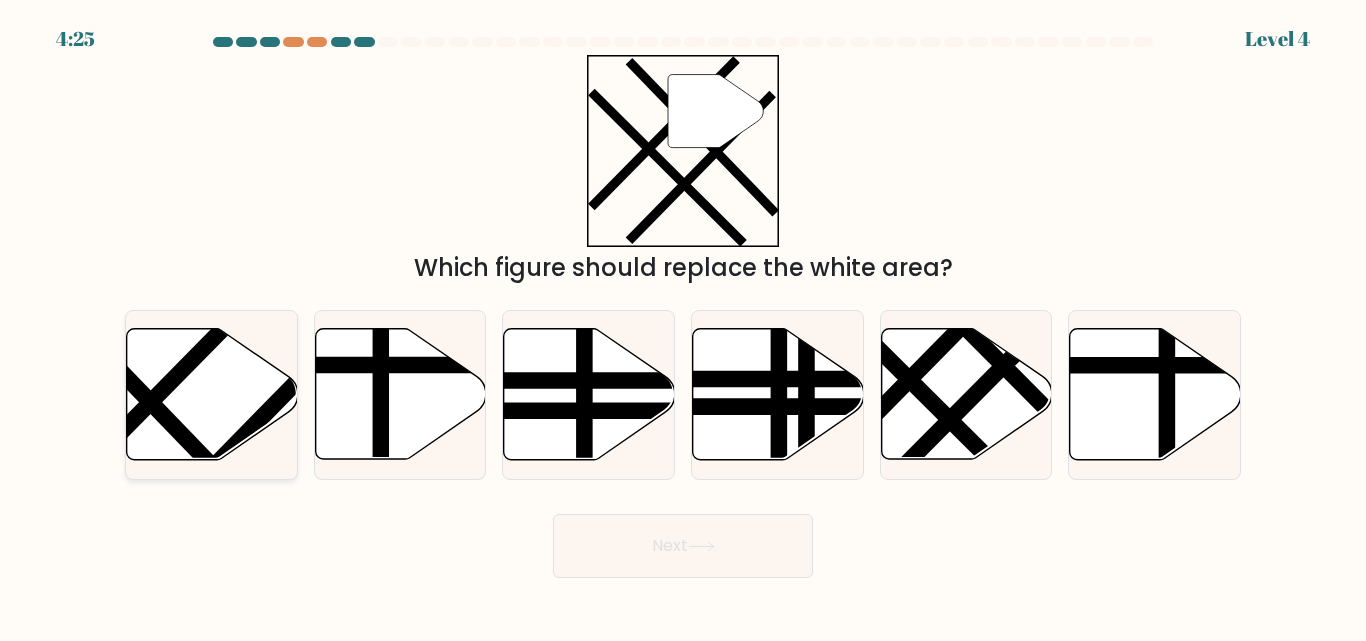 click 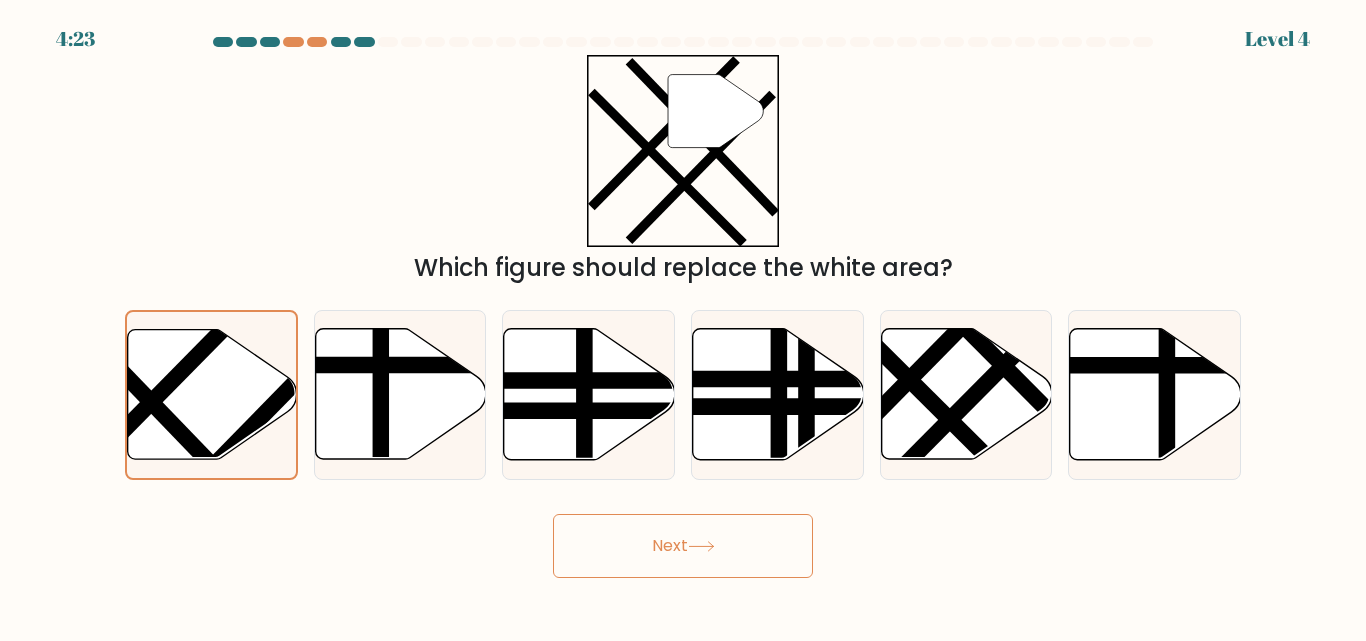 click on "Next" at bounding box center (683, 546) 